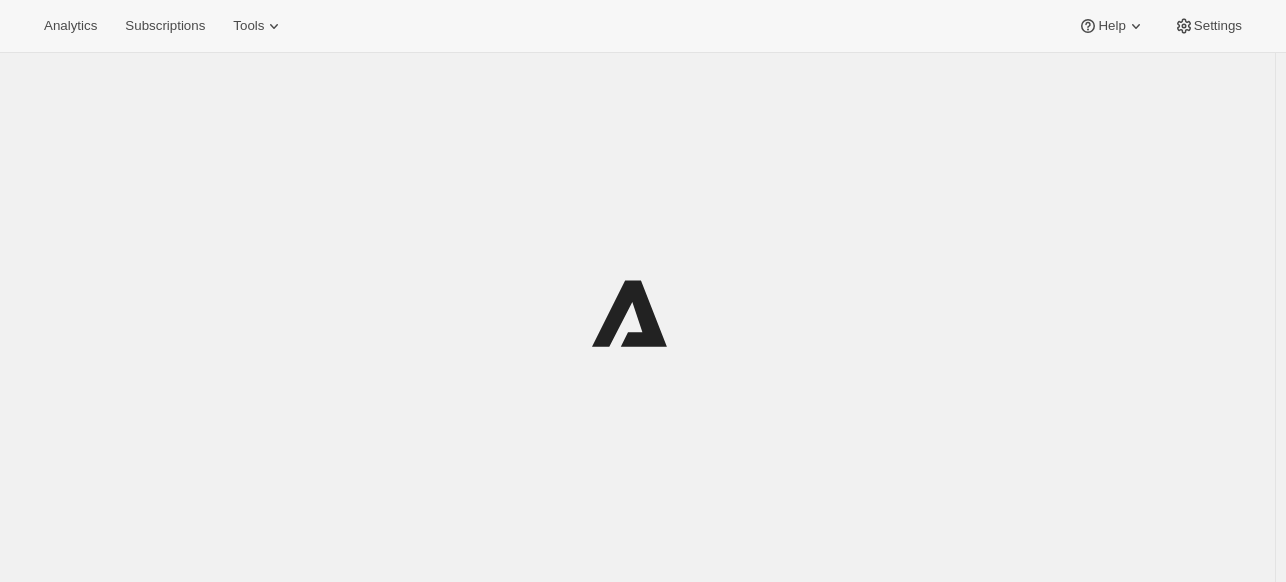 scroll, scrollTop: 0, scrollLeft: 0, axis: both 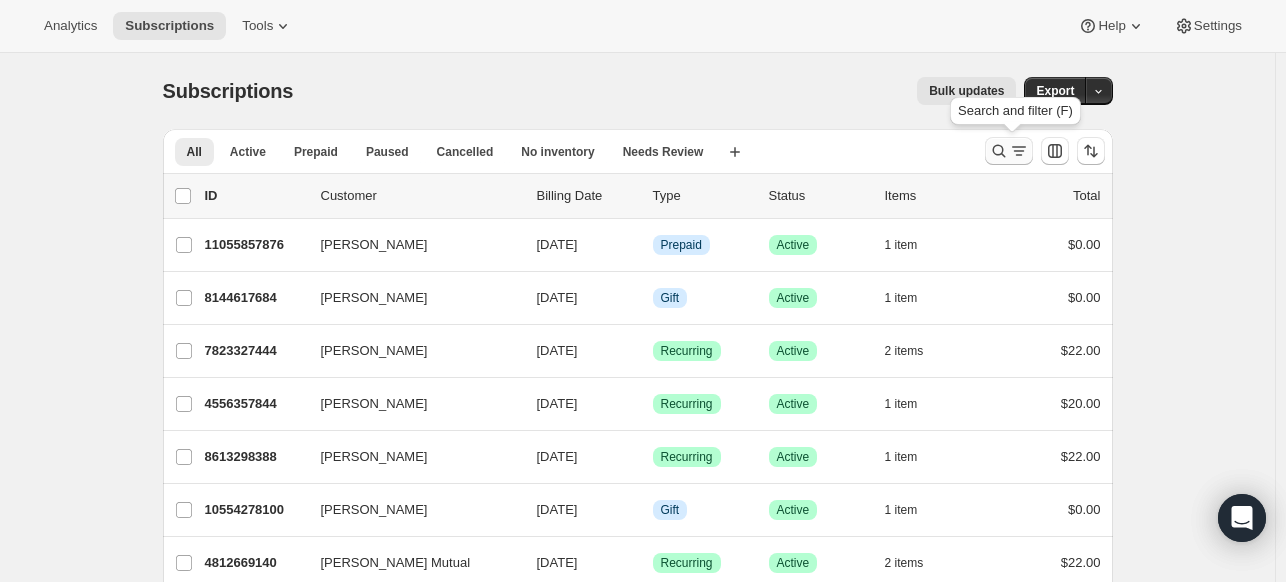 click 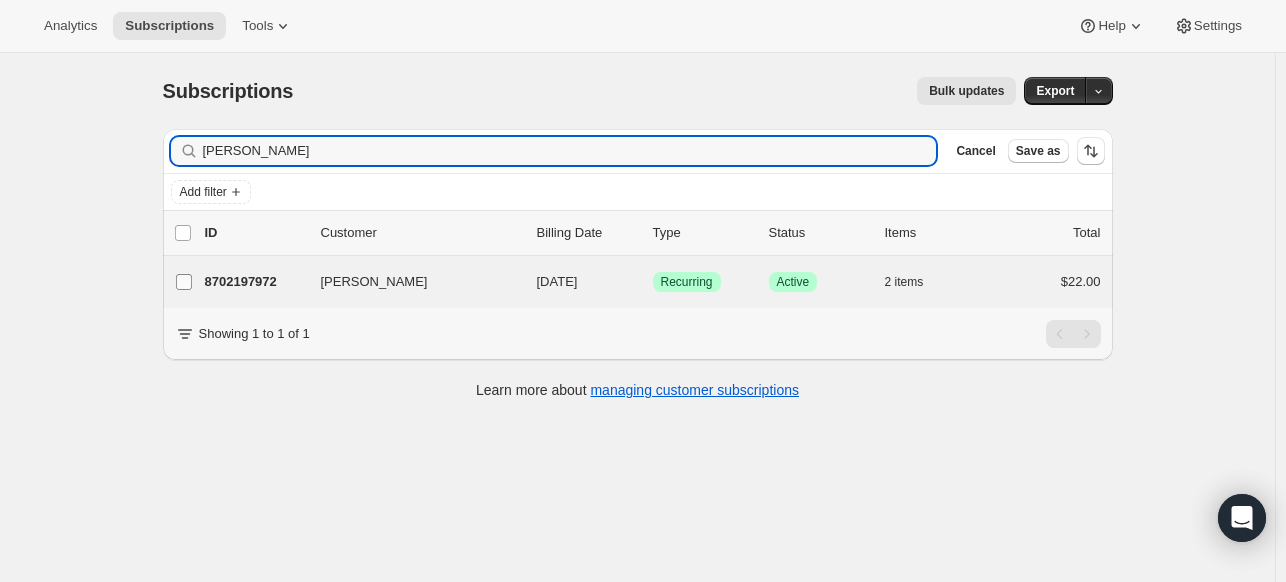type on "shirl" 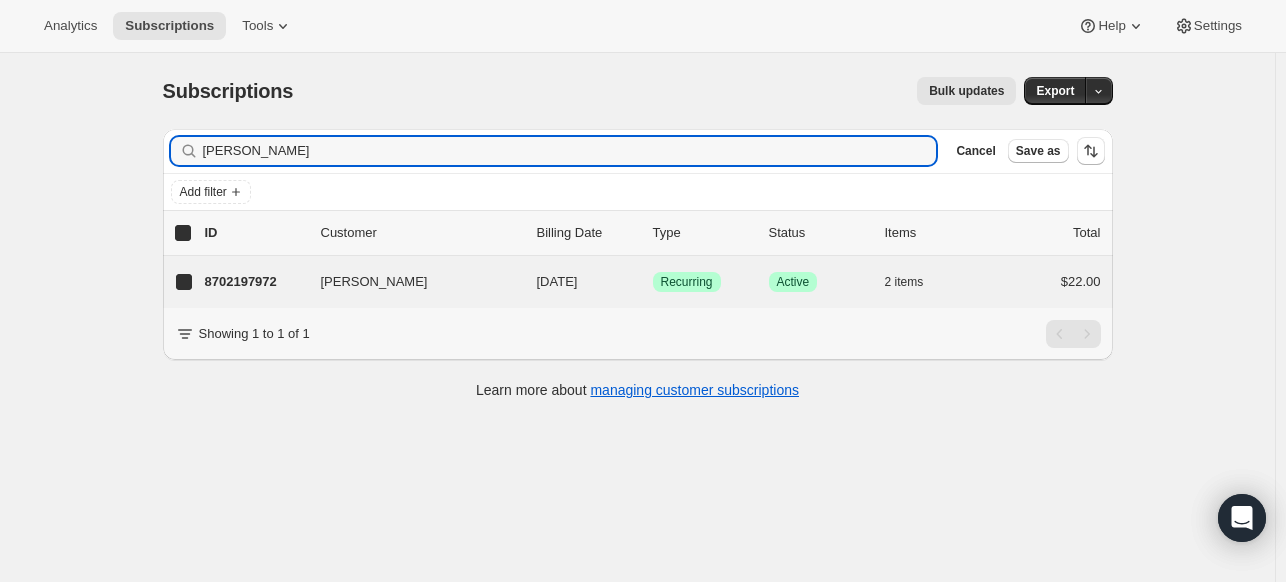 checkbox on "true" 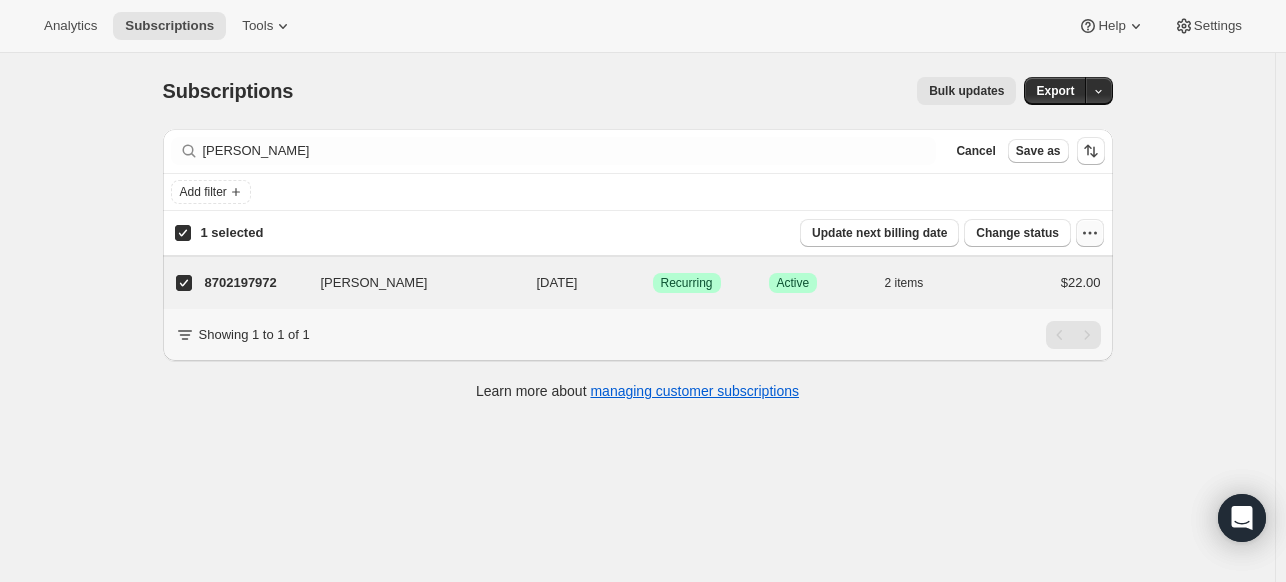 click 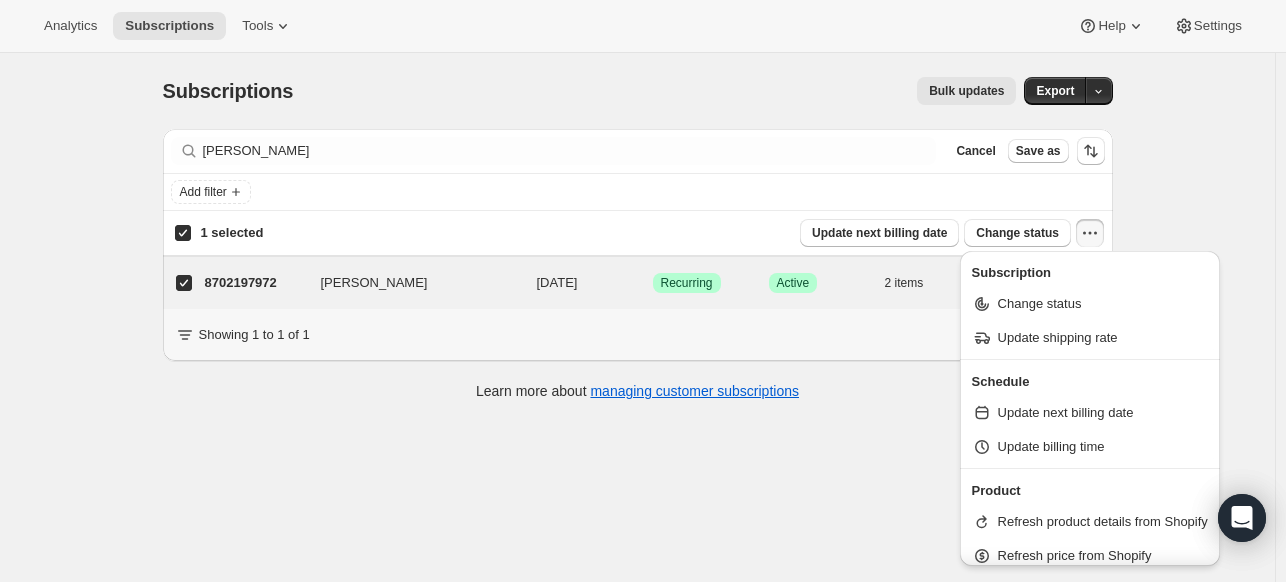 click 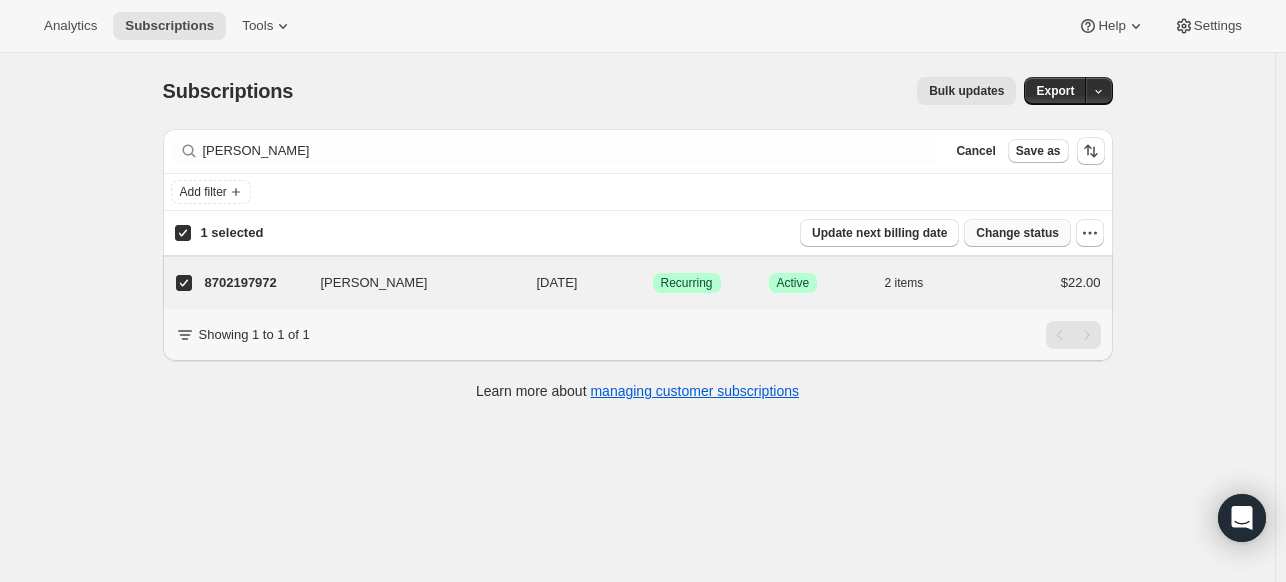 click on "Change status" at bounding box center [1017, 233] 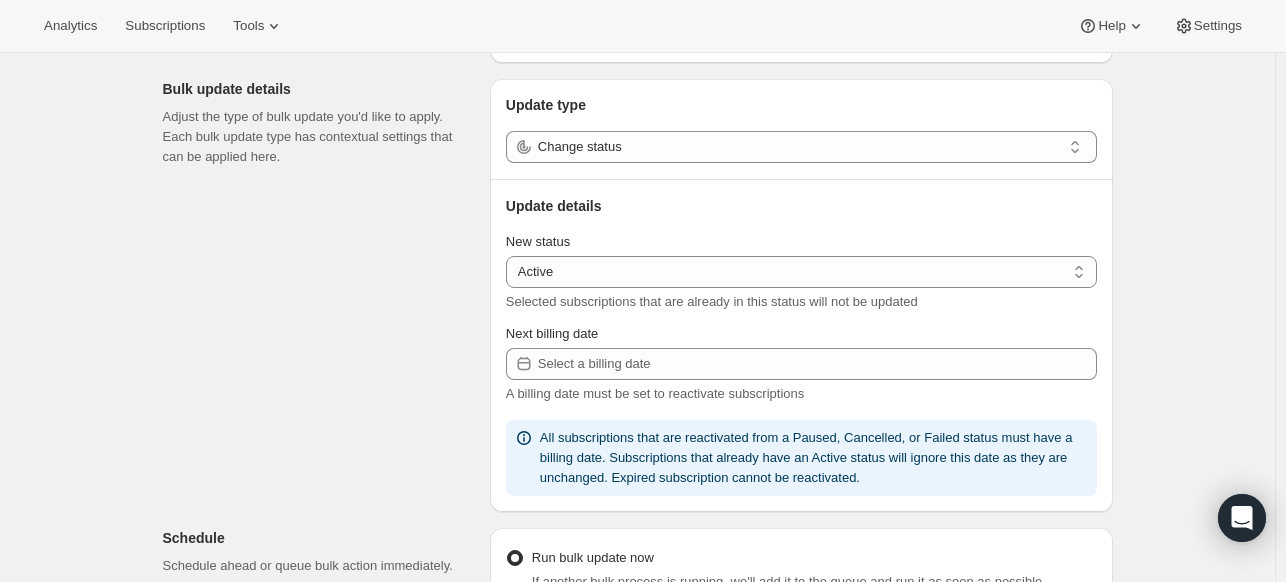 scroll, scrollTop: 200, scrollLeft: 0, axis: vertical 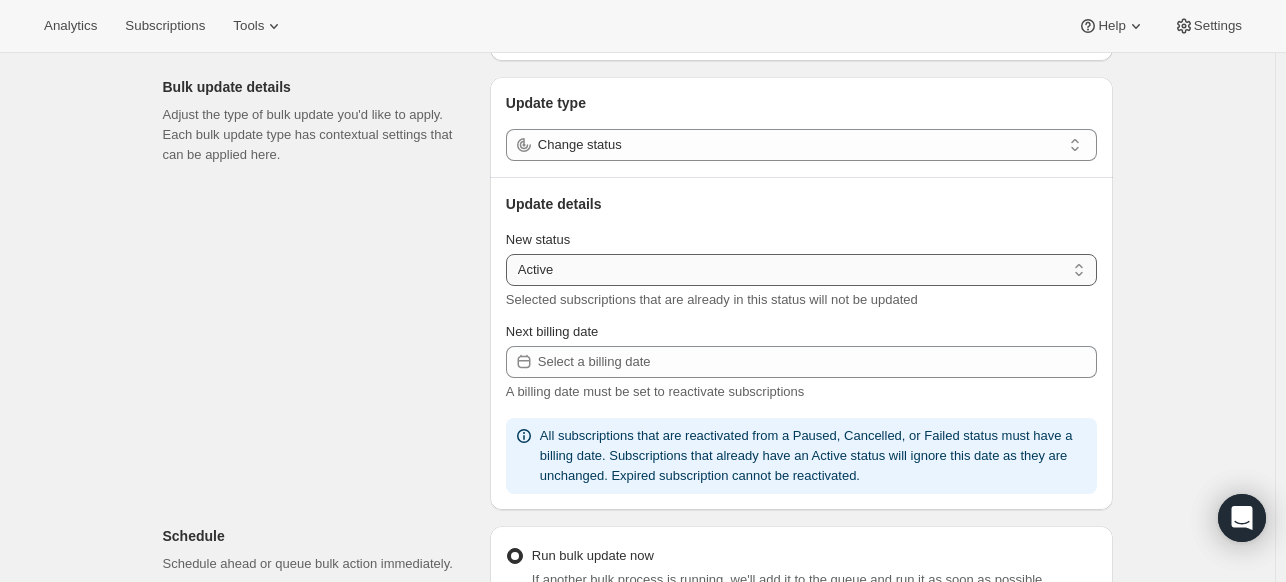 click on "Active Paused Cancelled" at bounding box center [801, 270] 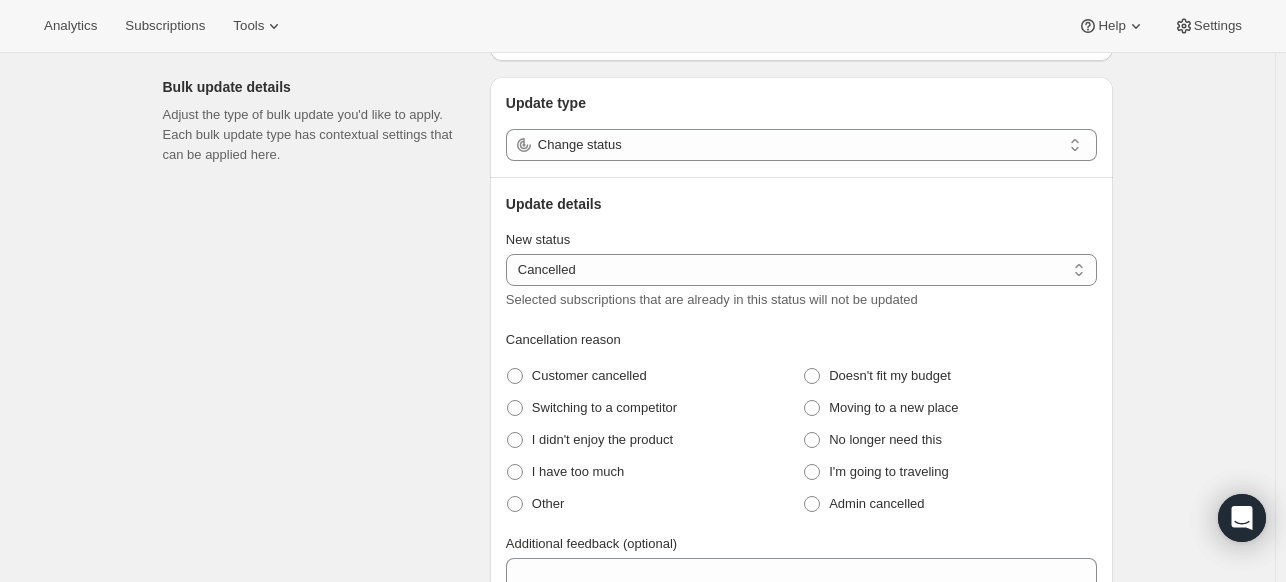 scroll, scrollTop: 300, scrollLeft: 0, axis: vertical 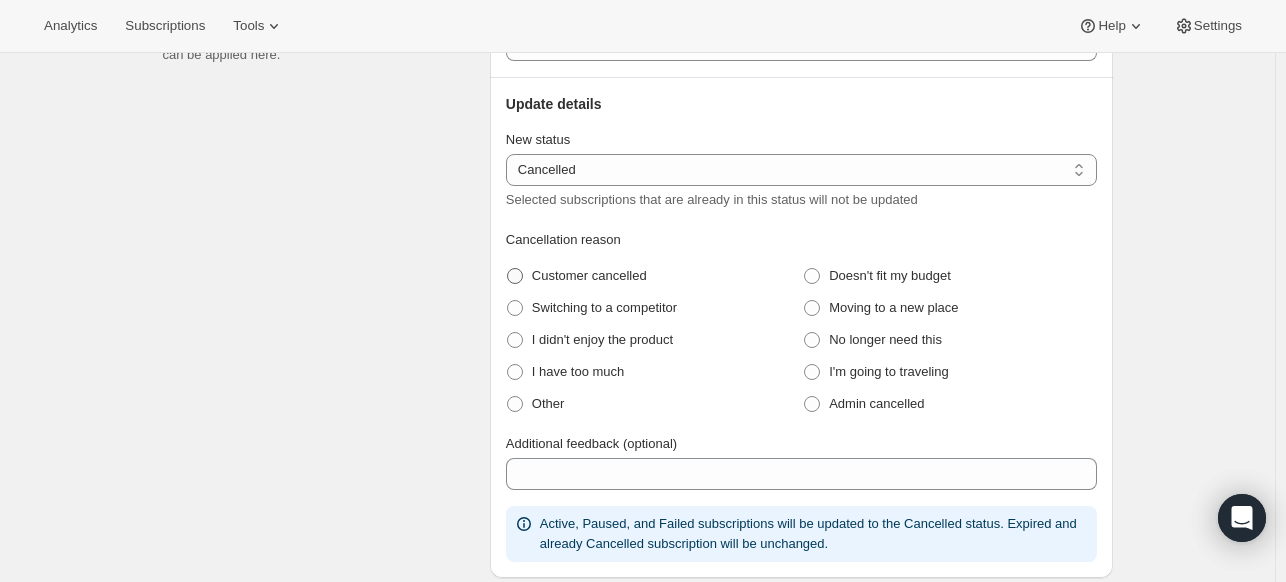 click at bounding box center [515, 276] 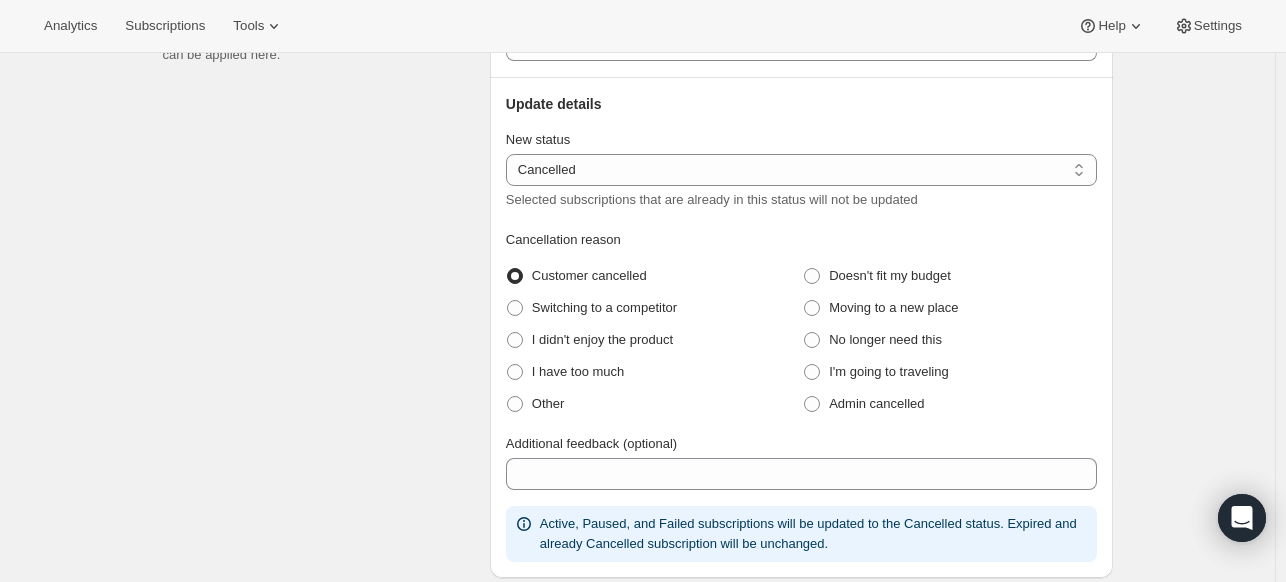 radio on "true" 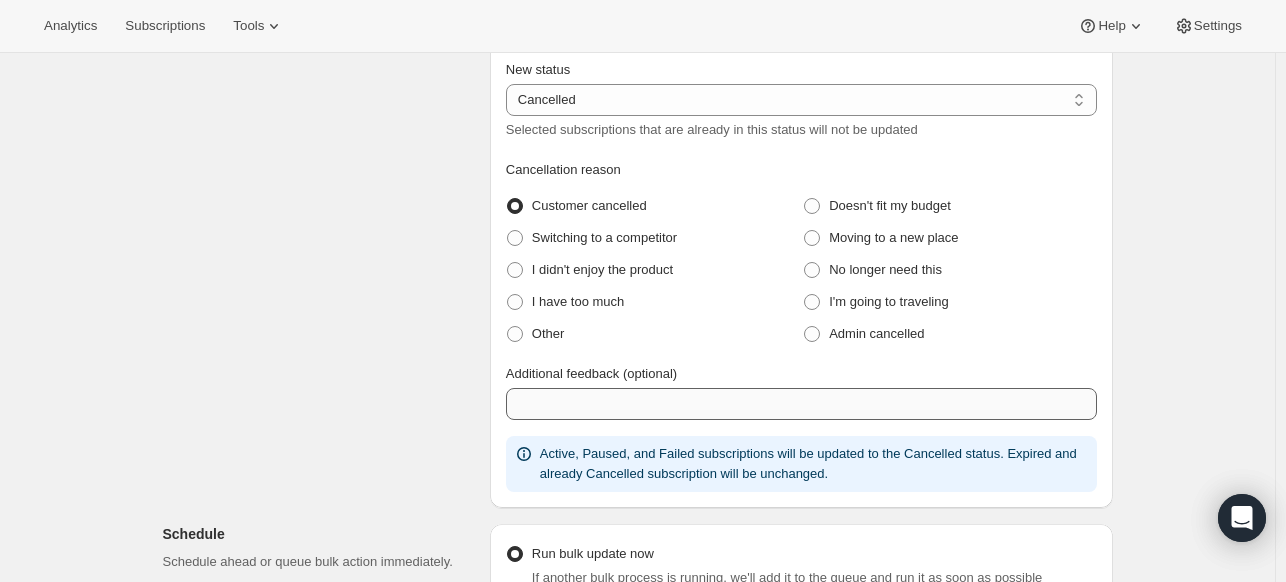 scroll, scrollTop: 400, scrollLeft: 0, axis: vertical 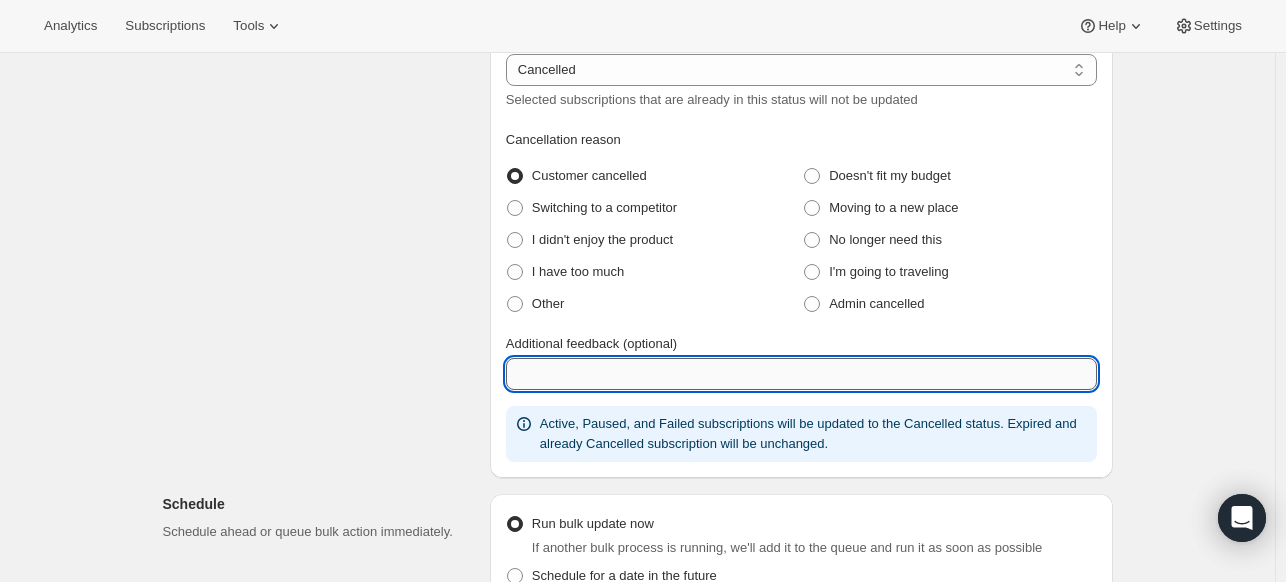 click on "Additional feedback (optional)" at bounding box center [801, 374] 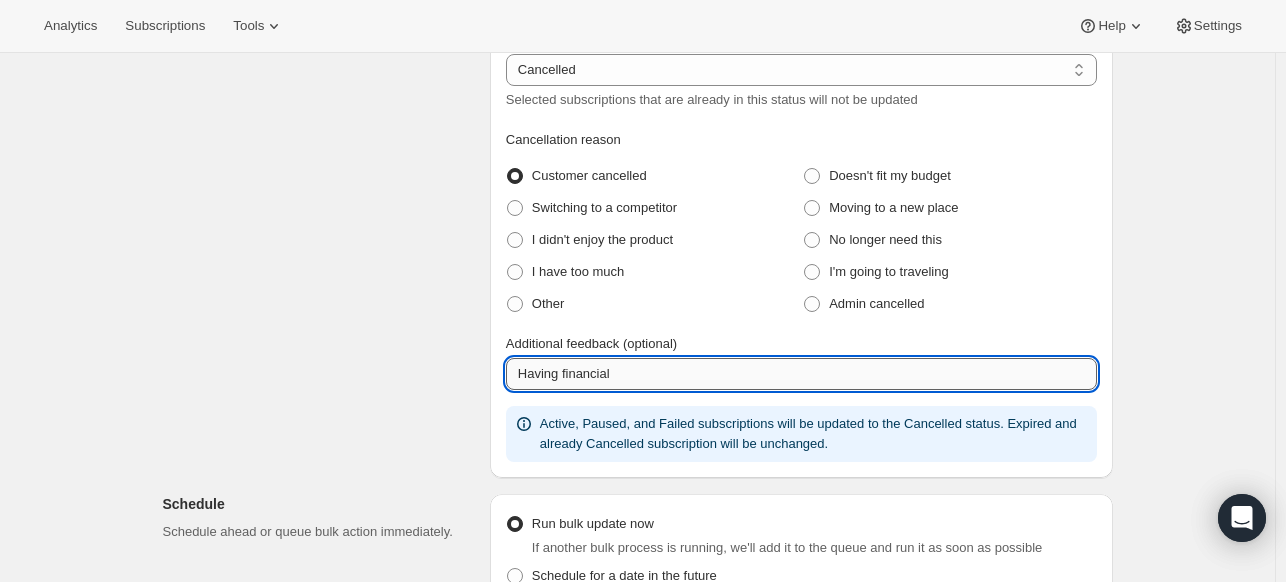 click on "Having financial" at bounding box center [801, 374] 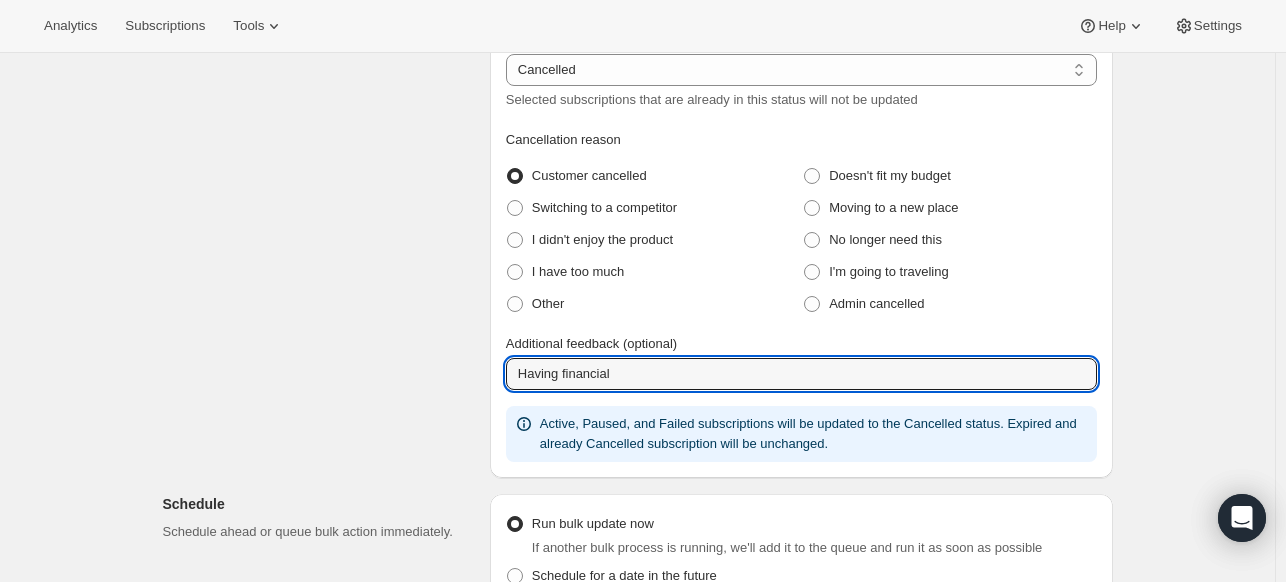 click on "Additional feedback (optional) Having financial" at bounding box center (801, 362) 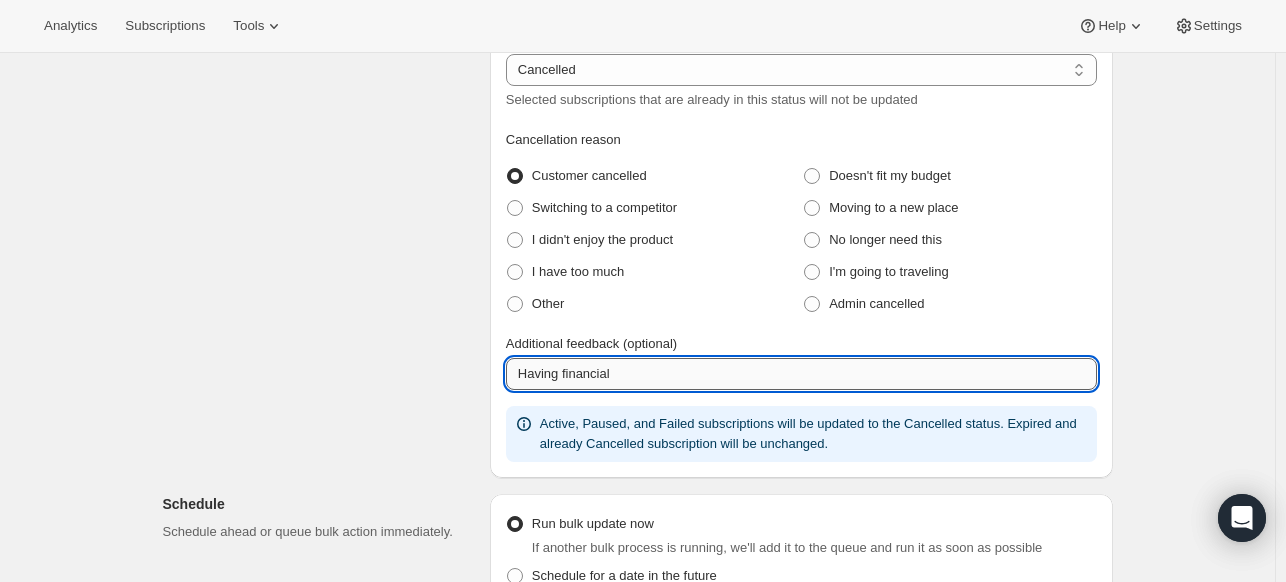 click on "Having financial" at bounding box center [801, 374] 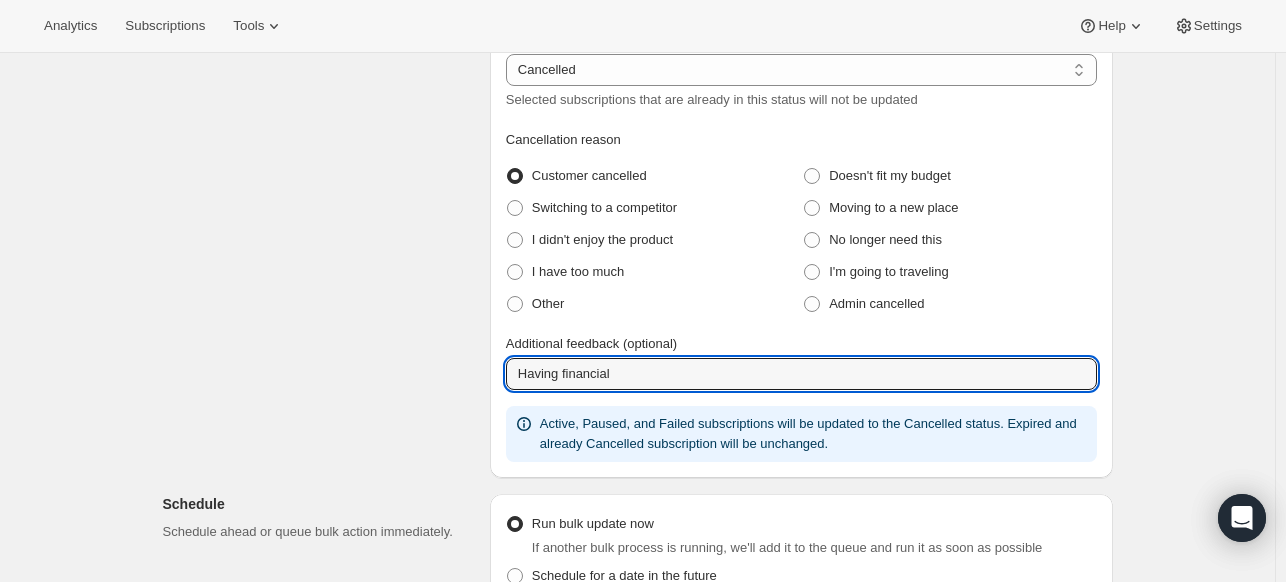 drag, startPoint x: 591, startPoint y: 368, endPoint x: 500, endPoint y: 360, distance: 91.350975 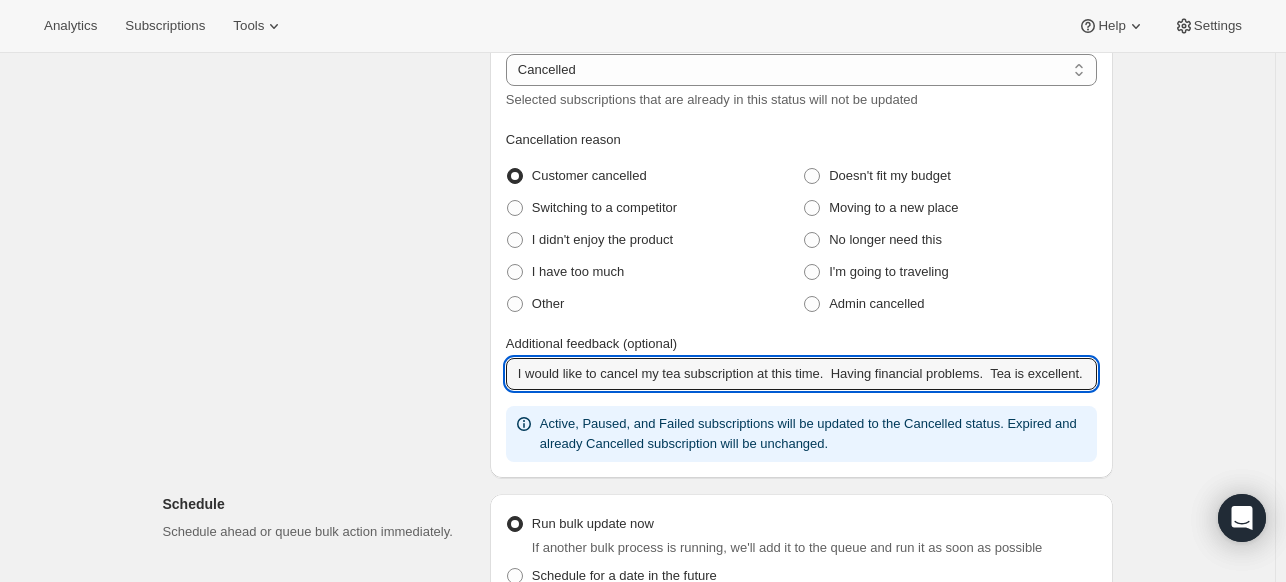 scroll, scrollTop: 0, scrollLeft: 655, axis: horizontal 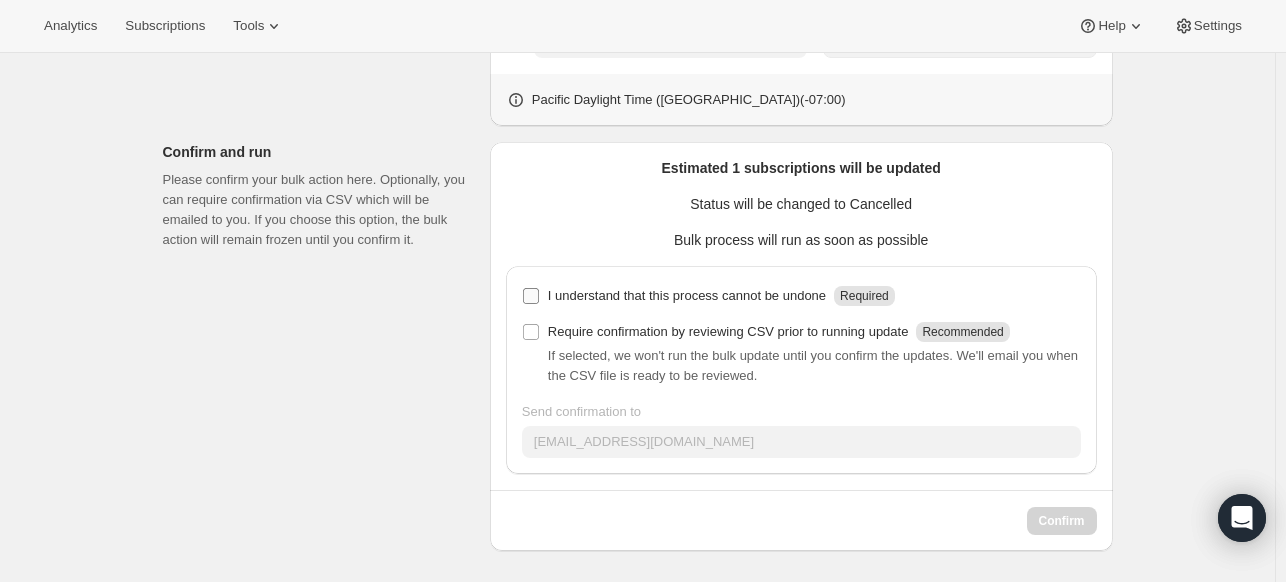 type on "I would like to cancel my tea subscription at this time.  Having financial problems.  Tea is excellent.  I may subscribe again at a later date when finances are better.  Thank you for your attention to this matter.  Shirley" 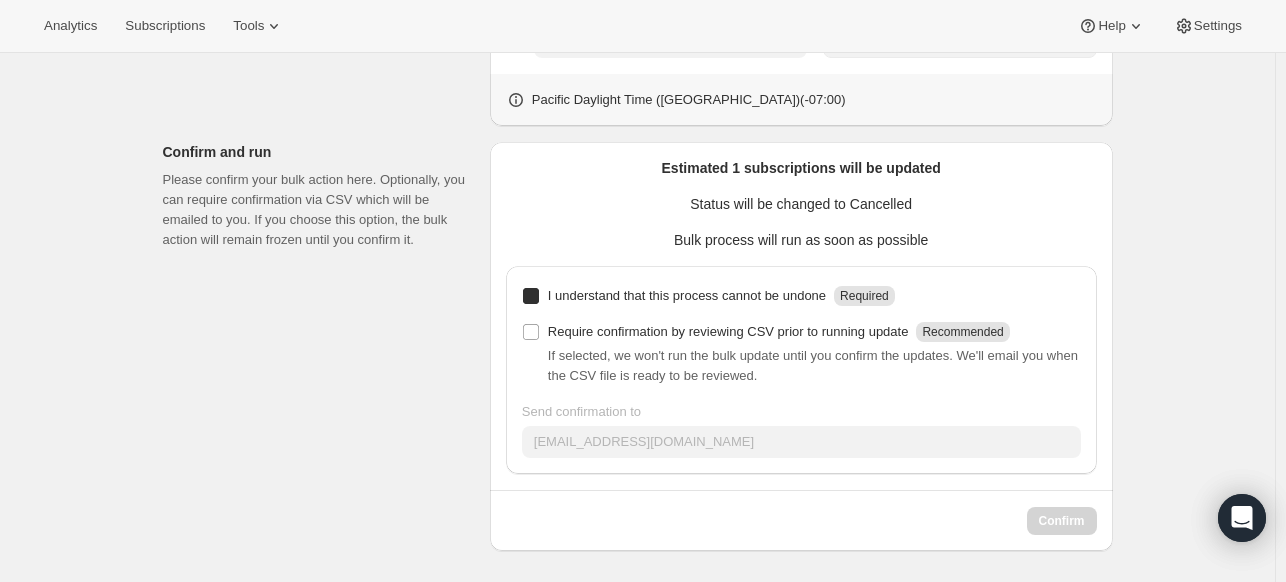checkbox on "true" 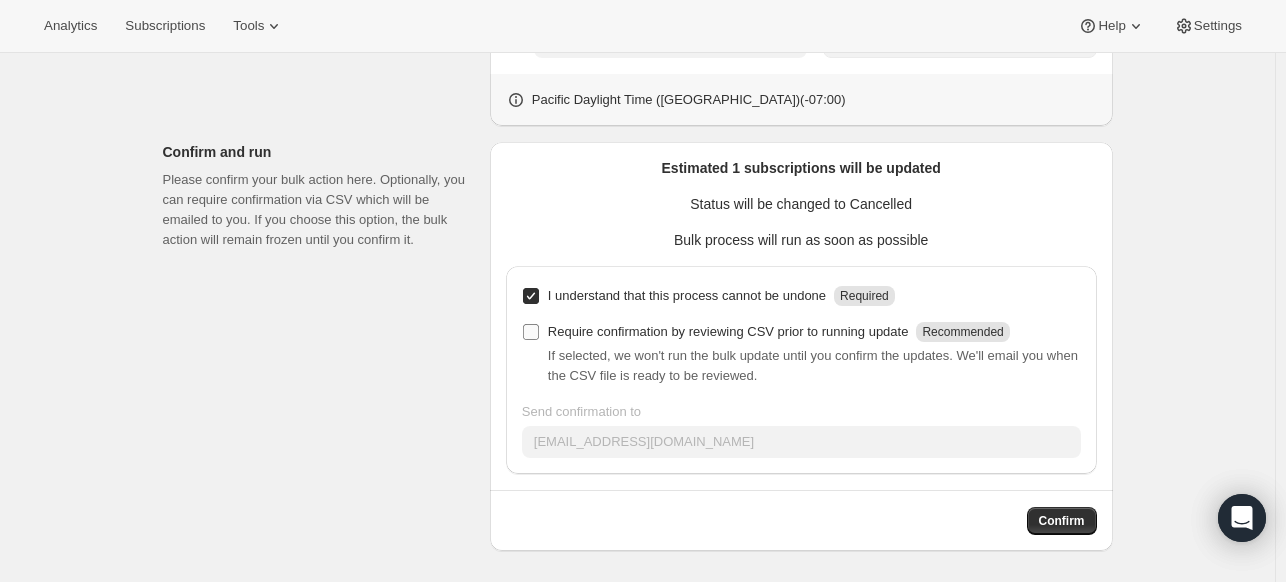 click on "Require confirmation by reviewing CSV prior to running update Recommended" at bounding box center (531, 332) 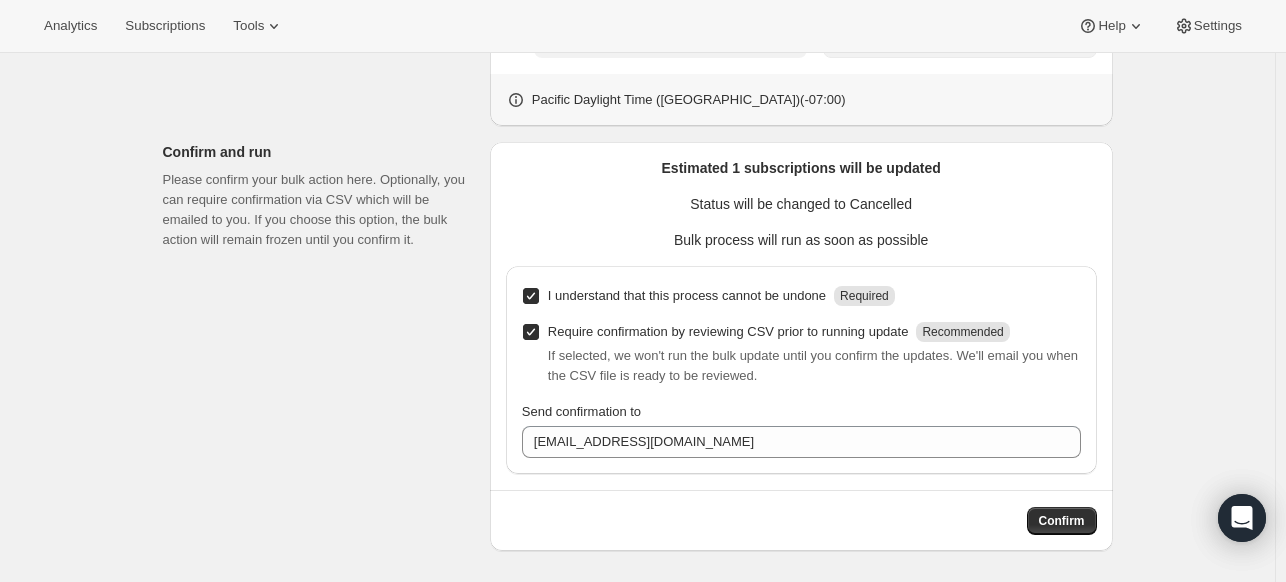 click on "Require confirmation by reviewing CSV prior to running update Recommended" at bounding box center [531, 332] 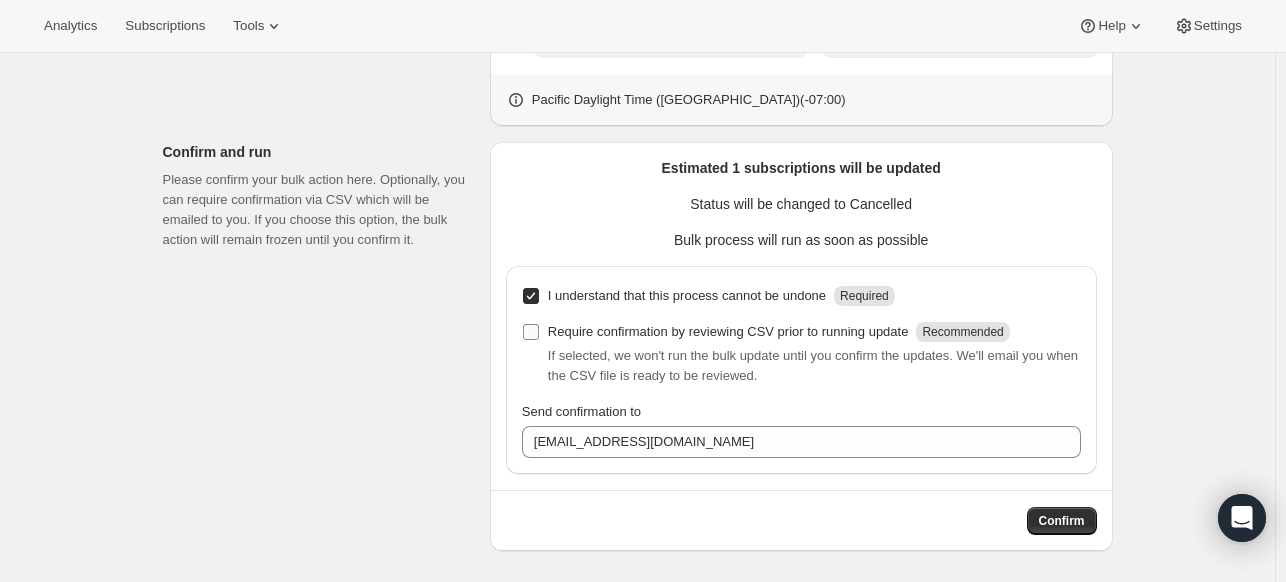 checkbox on "false" 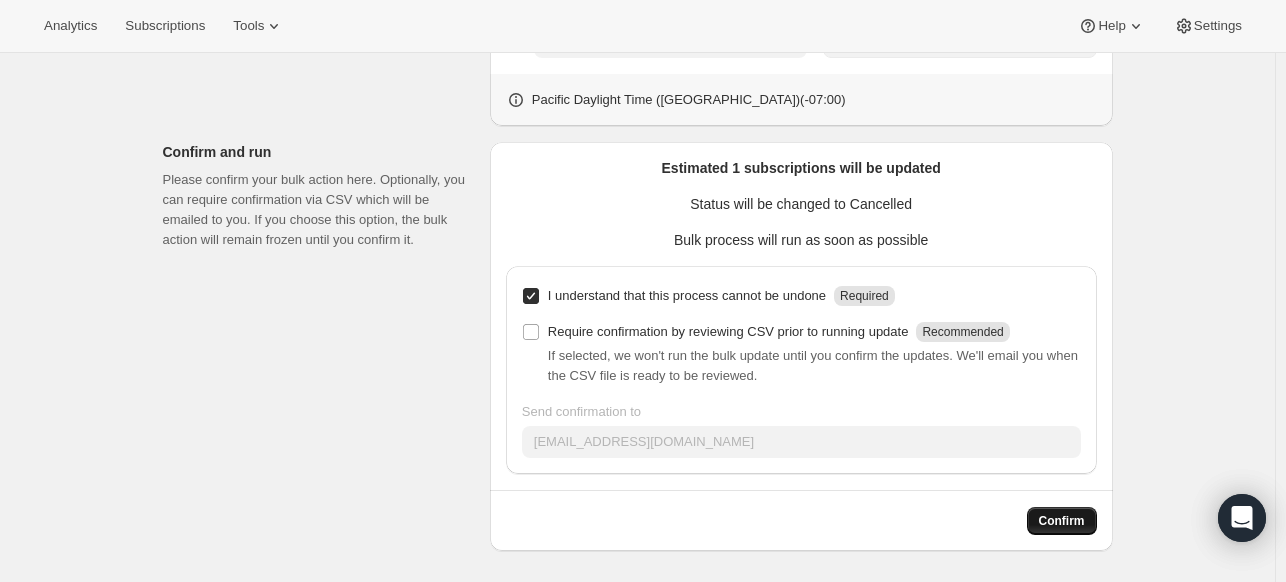 click on "Confirm" at bounding box center [1062, 521] 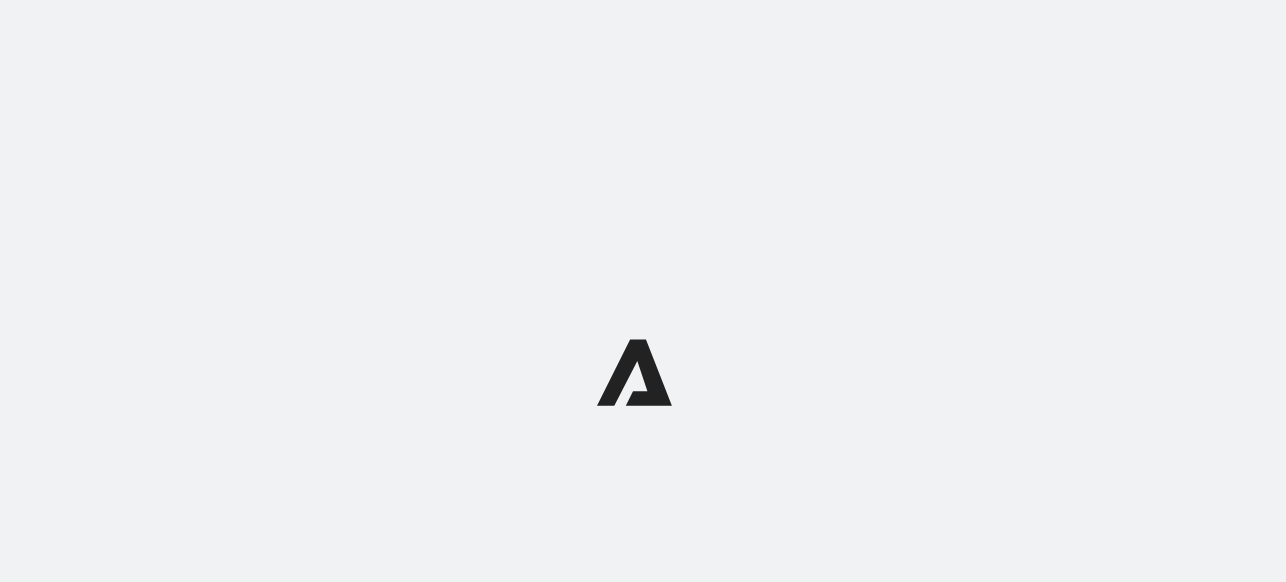scroll, scrollTop: 0, scrollLeft: 0, axis: both 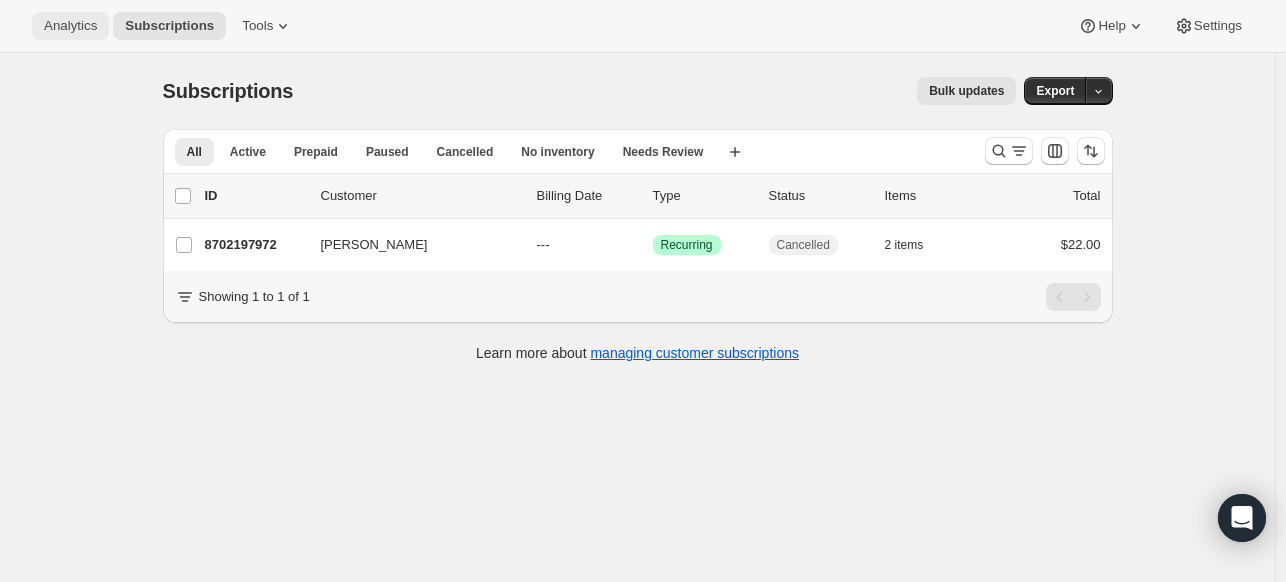 click on "Analytics" at bounding box center (70, 26) 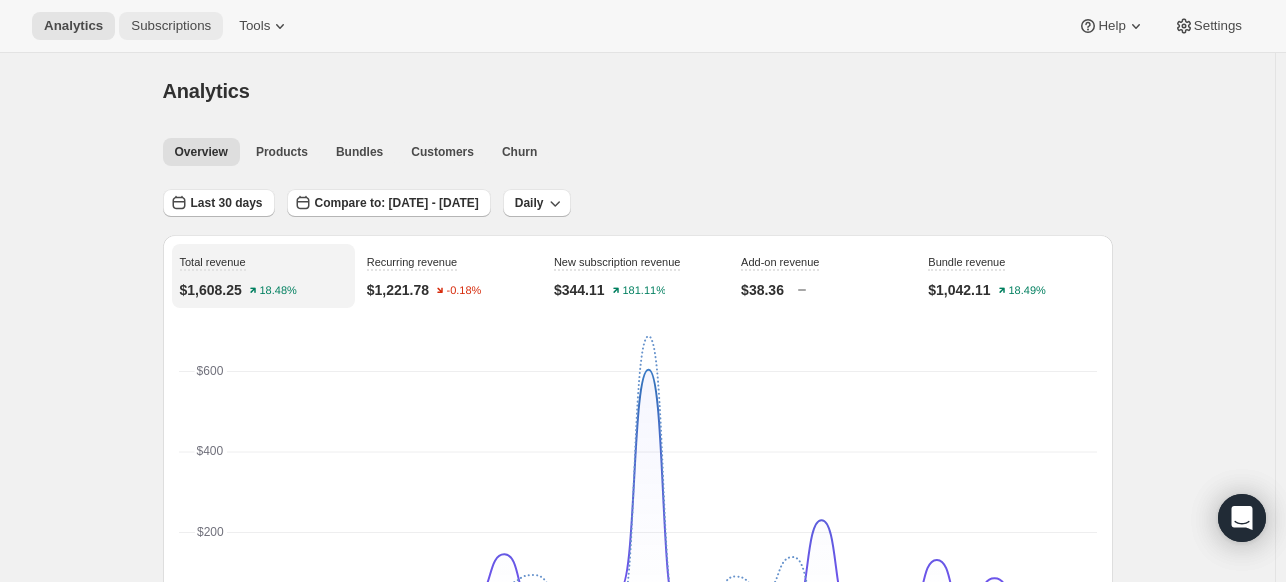 click on "Subscriptions" at bounding box center (171, 26) 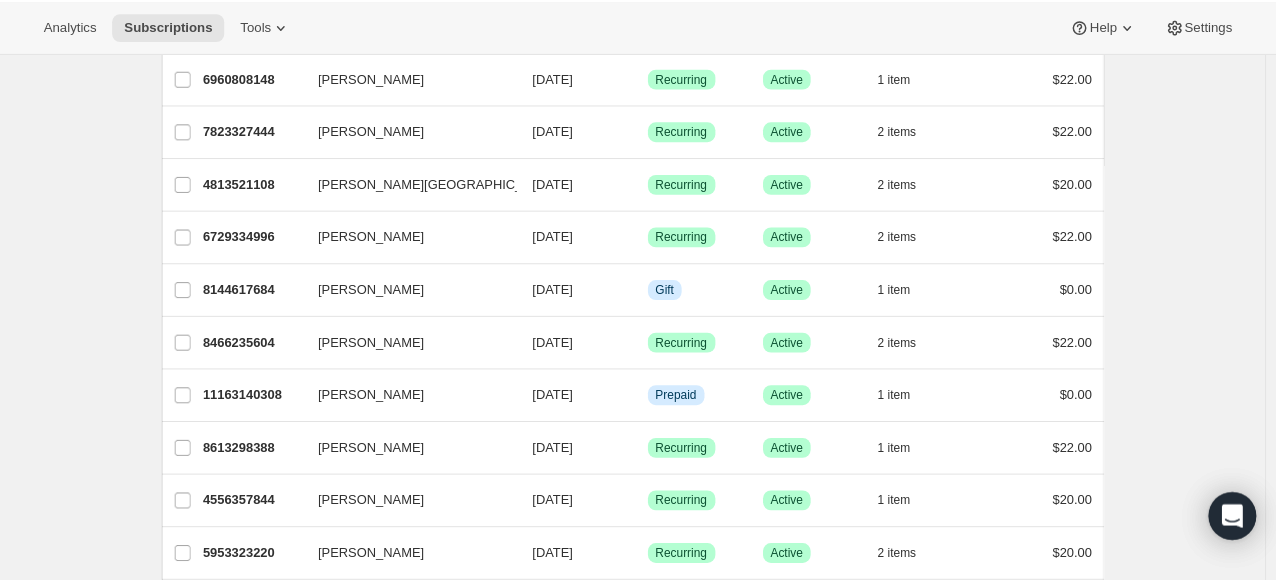 scroll, scrollTop: 0, scrollLeft: 0, axis: both 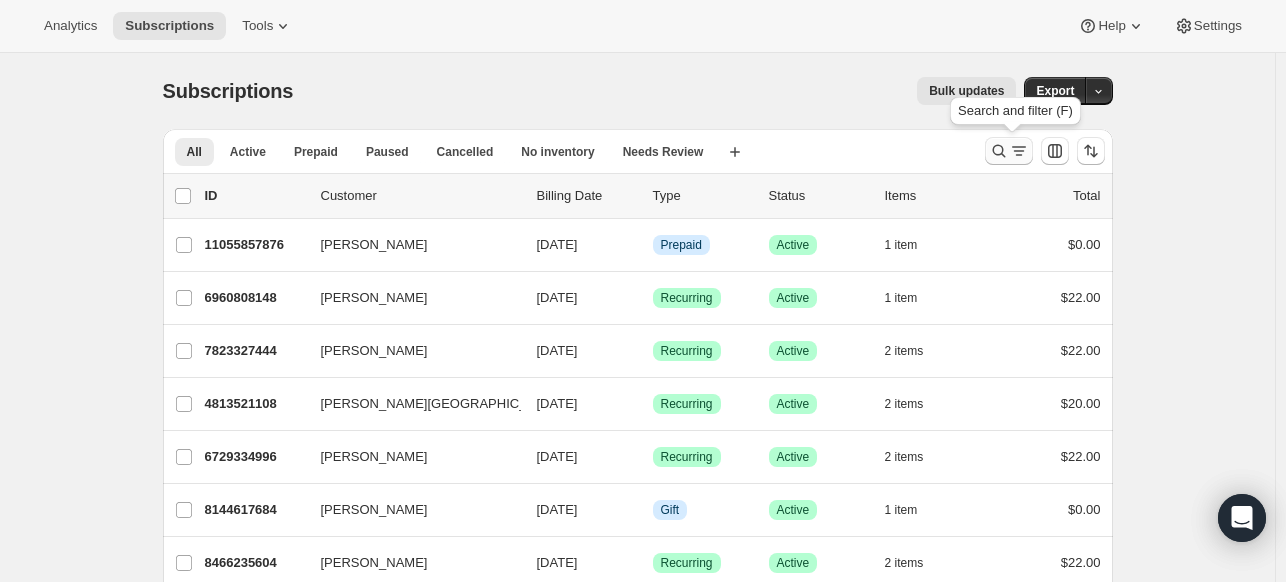 click 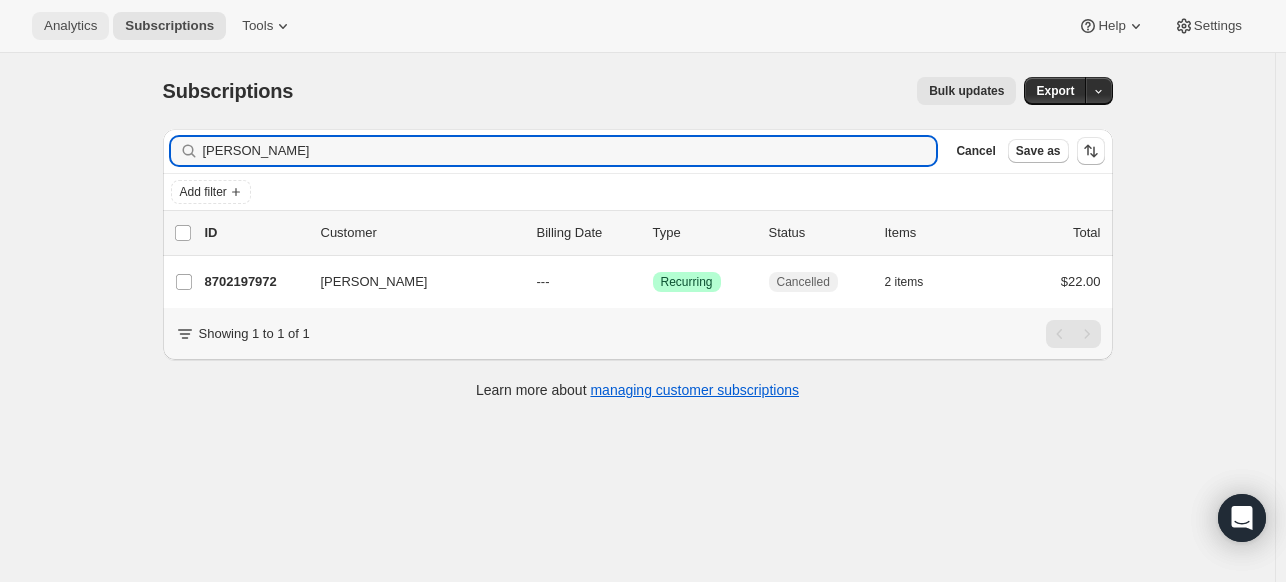 type on "[PERSON_NAME]" 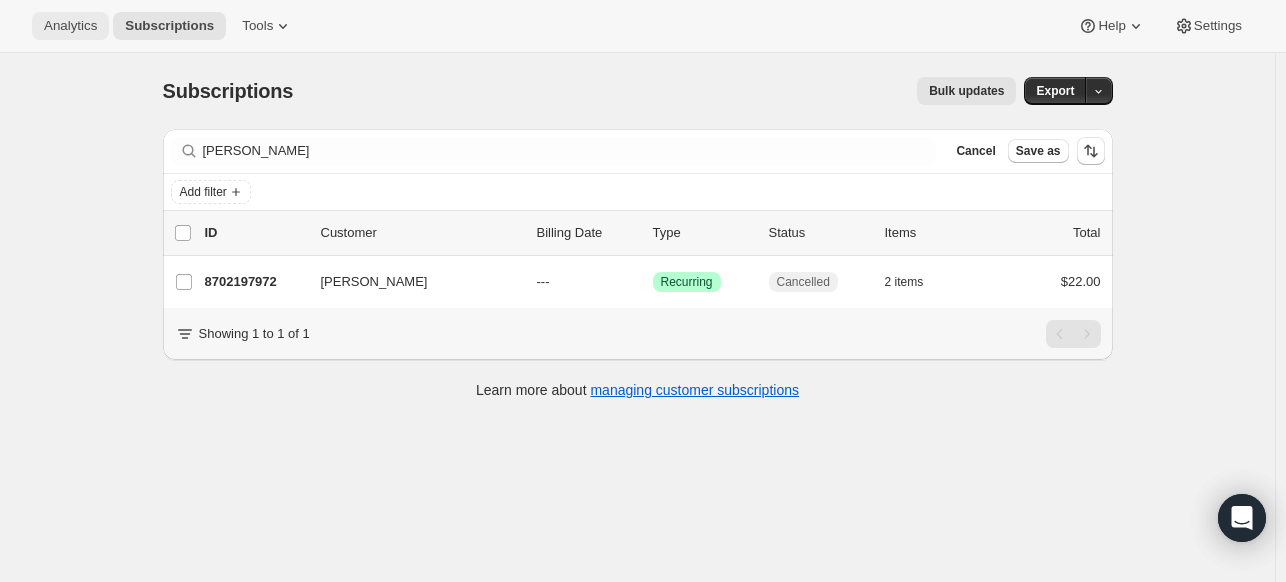 click on "Analytics" at bounding box center (70, 26) 